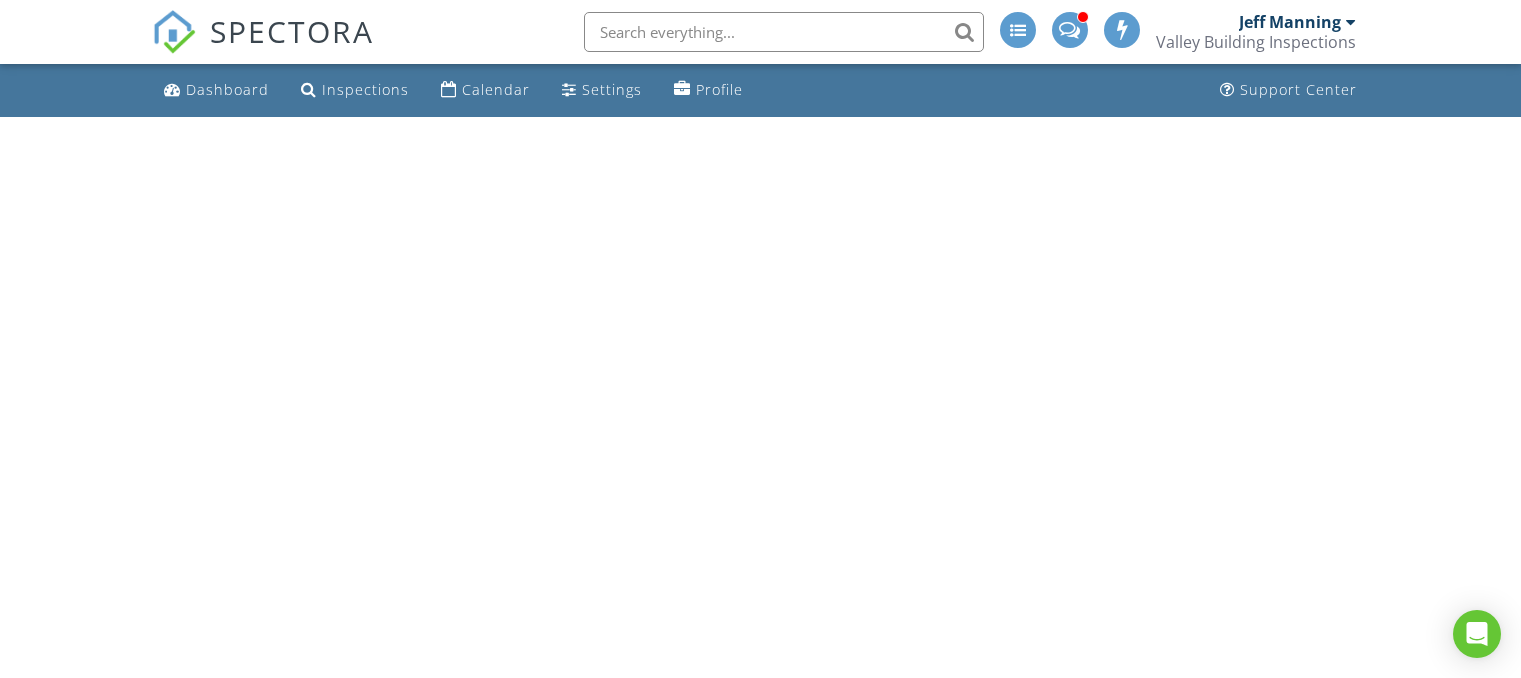scroll, scrollTop: 0, scrollLeft: 0, axis: both 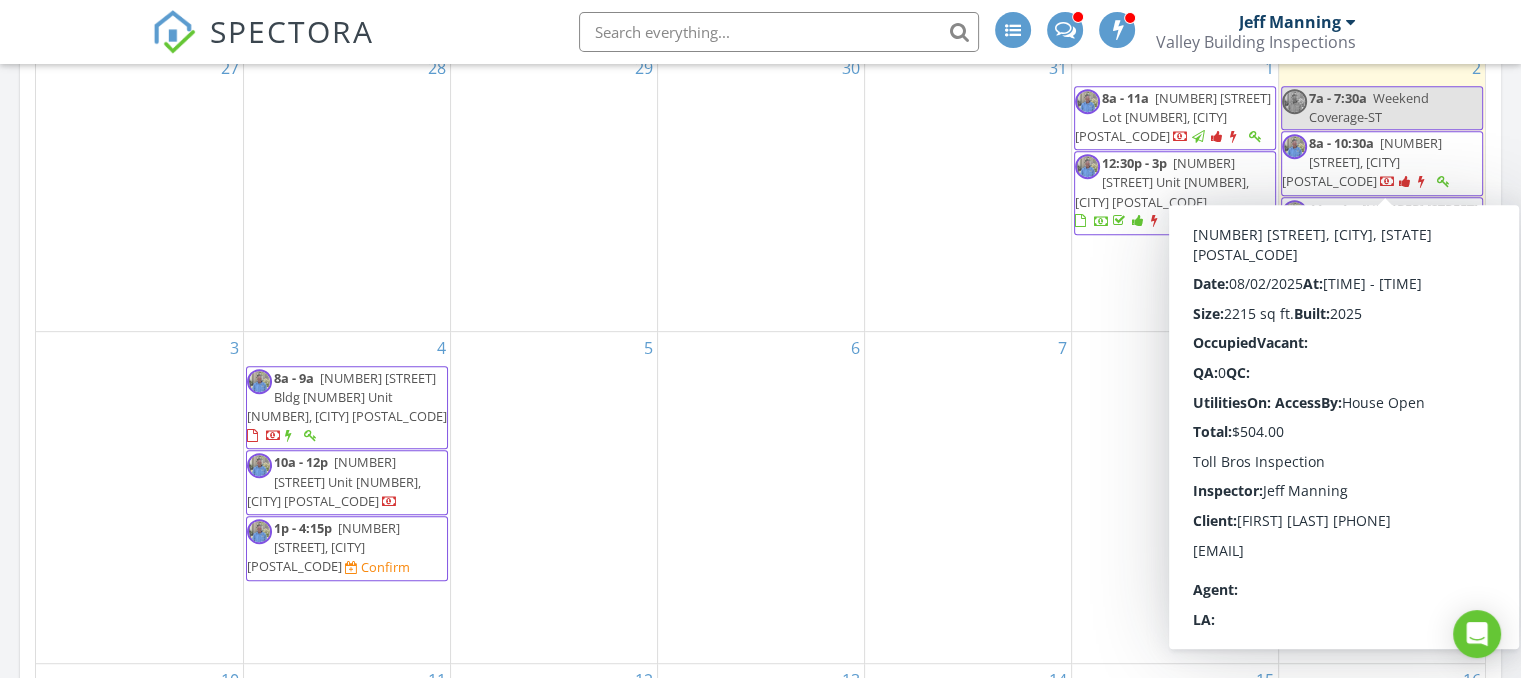 click on "10862 N Brownsville Ln Lot 1811, Surprise 85388" at bounding box center (1362, 162) 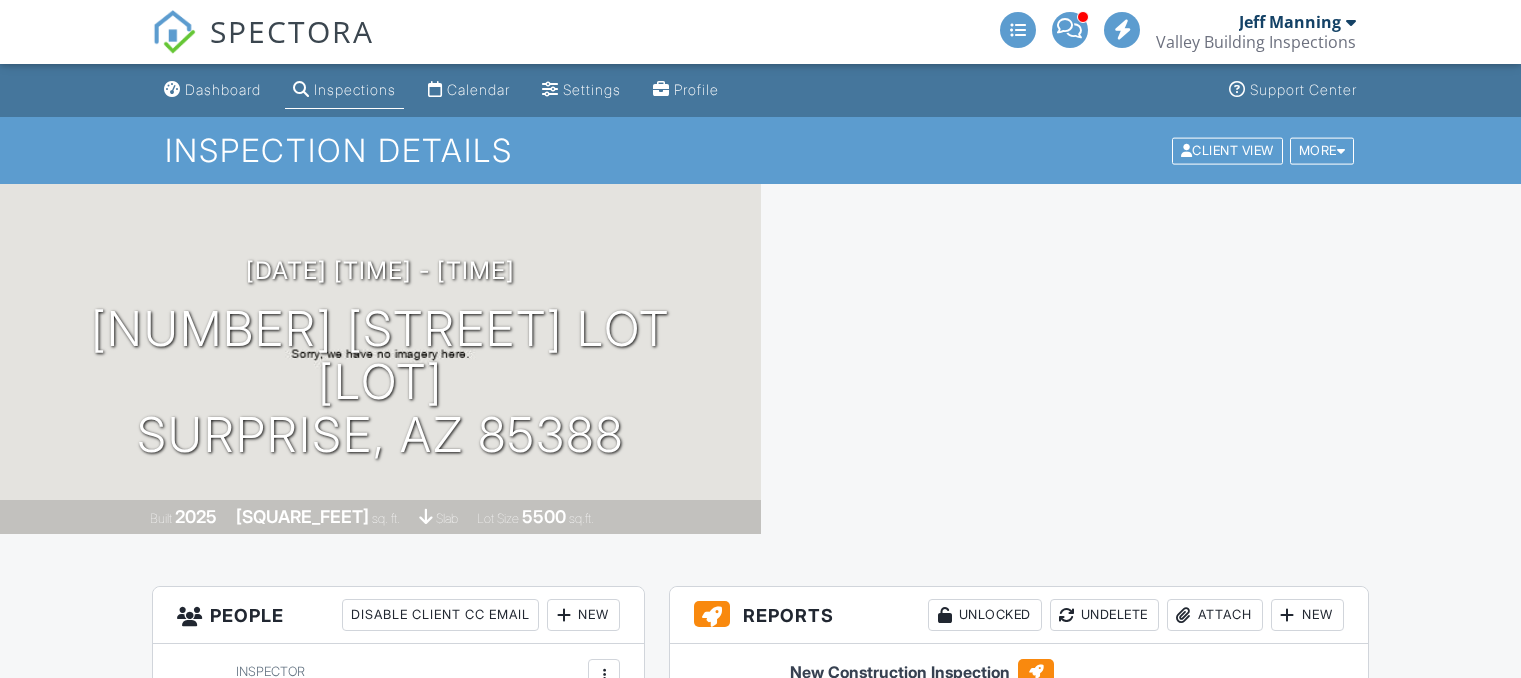 scroll, scrollTop: 0, scrollLeft: 0, axis: both 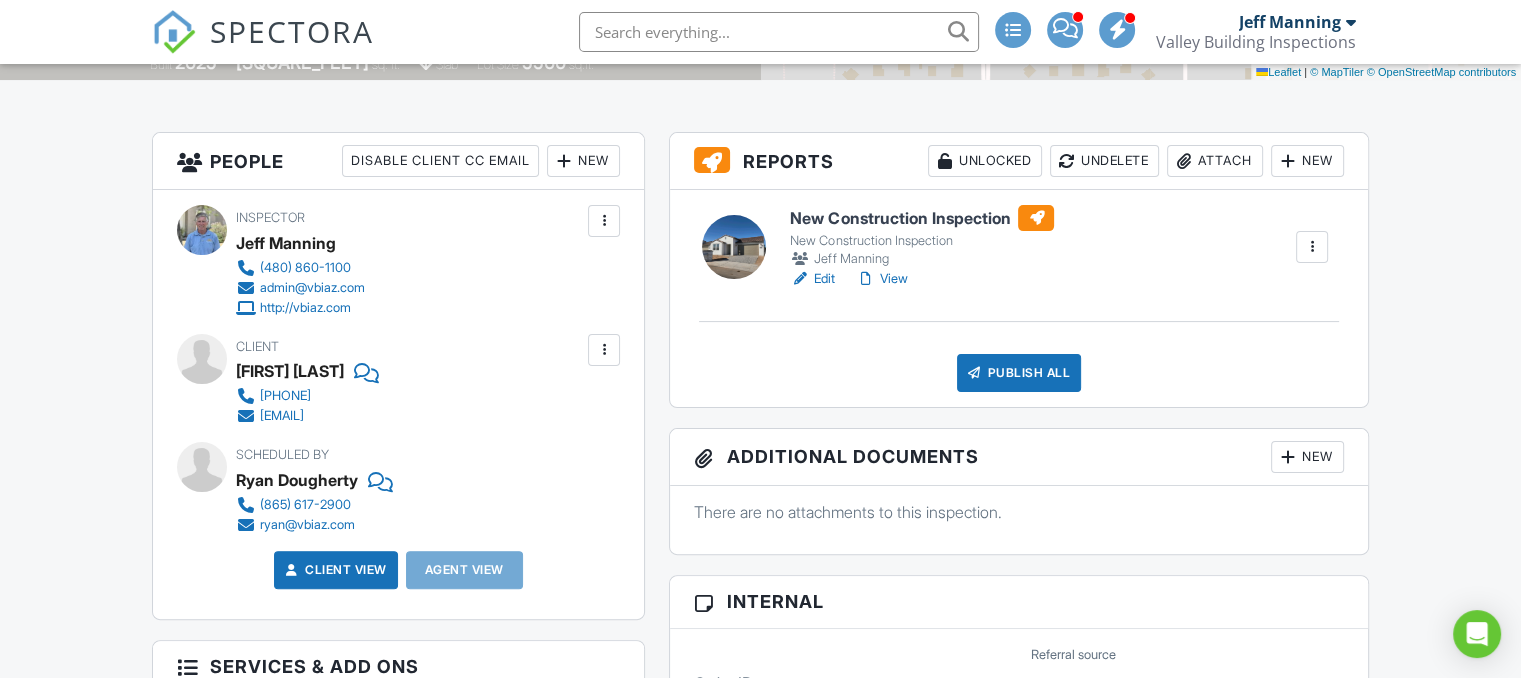 click on "View" at bounding box center (881, 279) 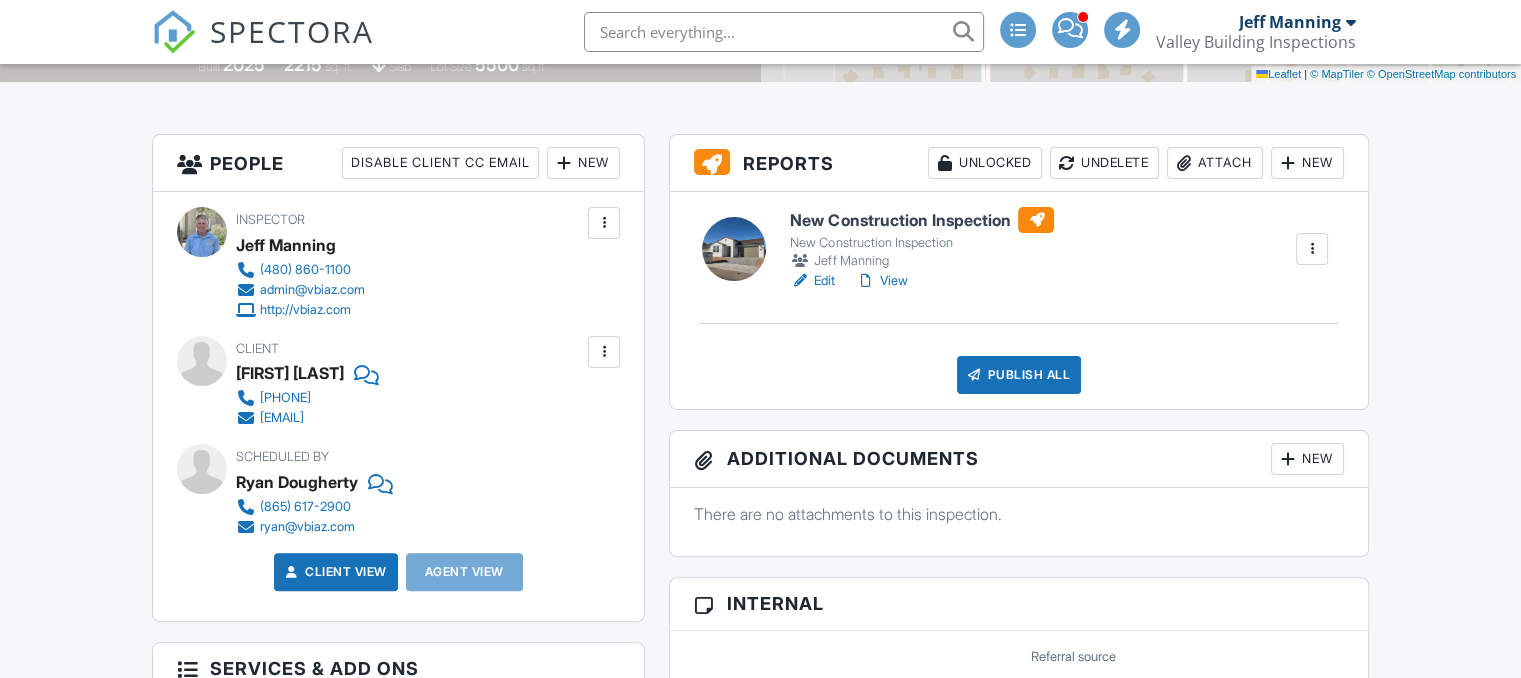 scroll, scrollTop: 452, scrollLeft: 0, axis: vertical 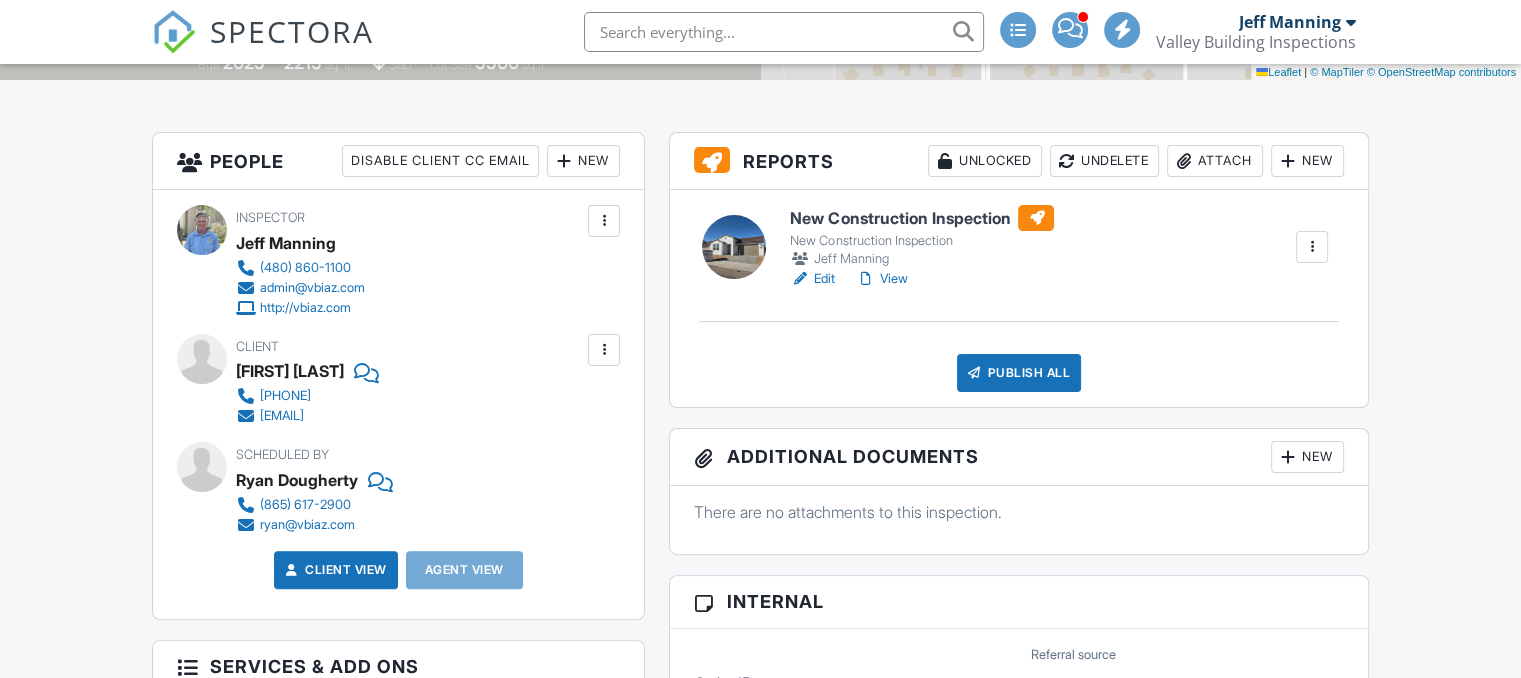 click on "View" at bounding box center (881, 279) 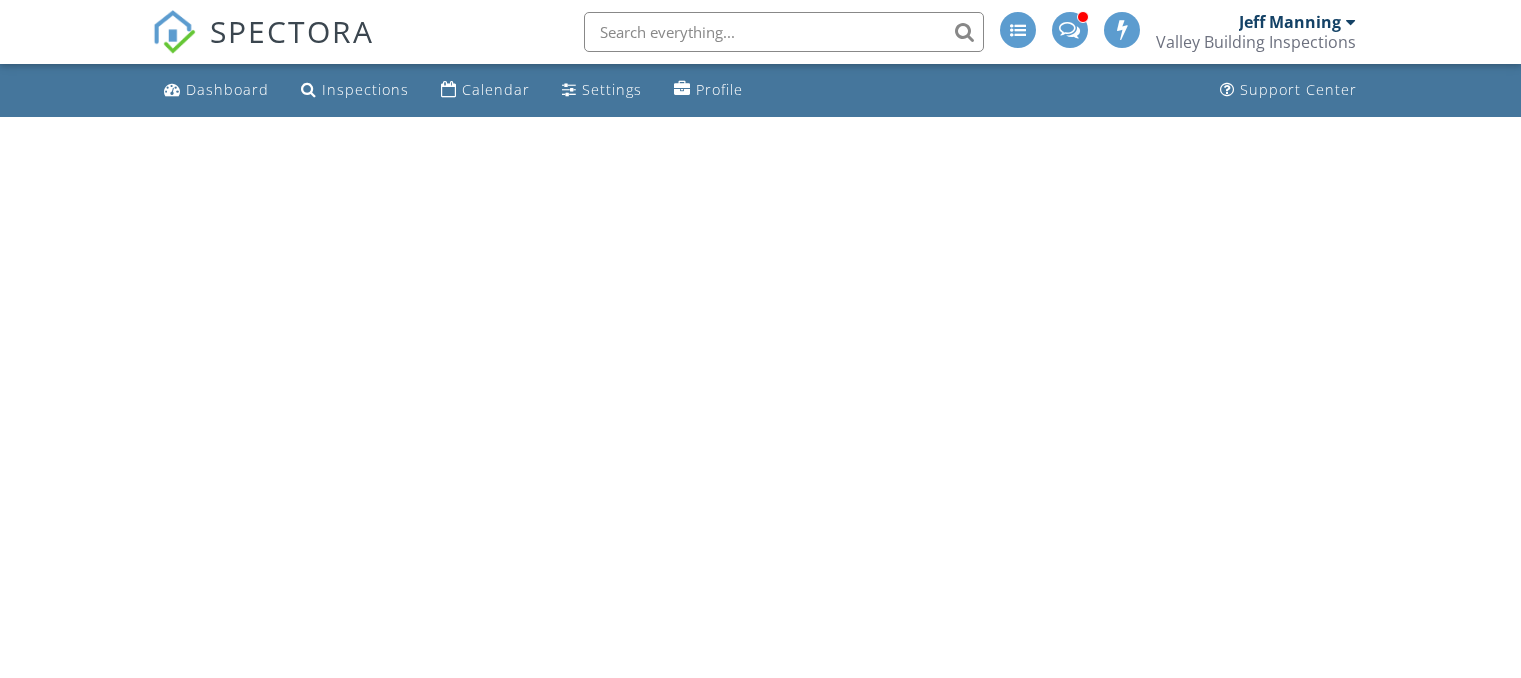 scroll, scrollTop: 0, scrollLeft: 0, axis: both 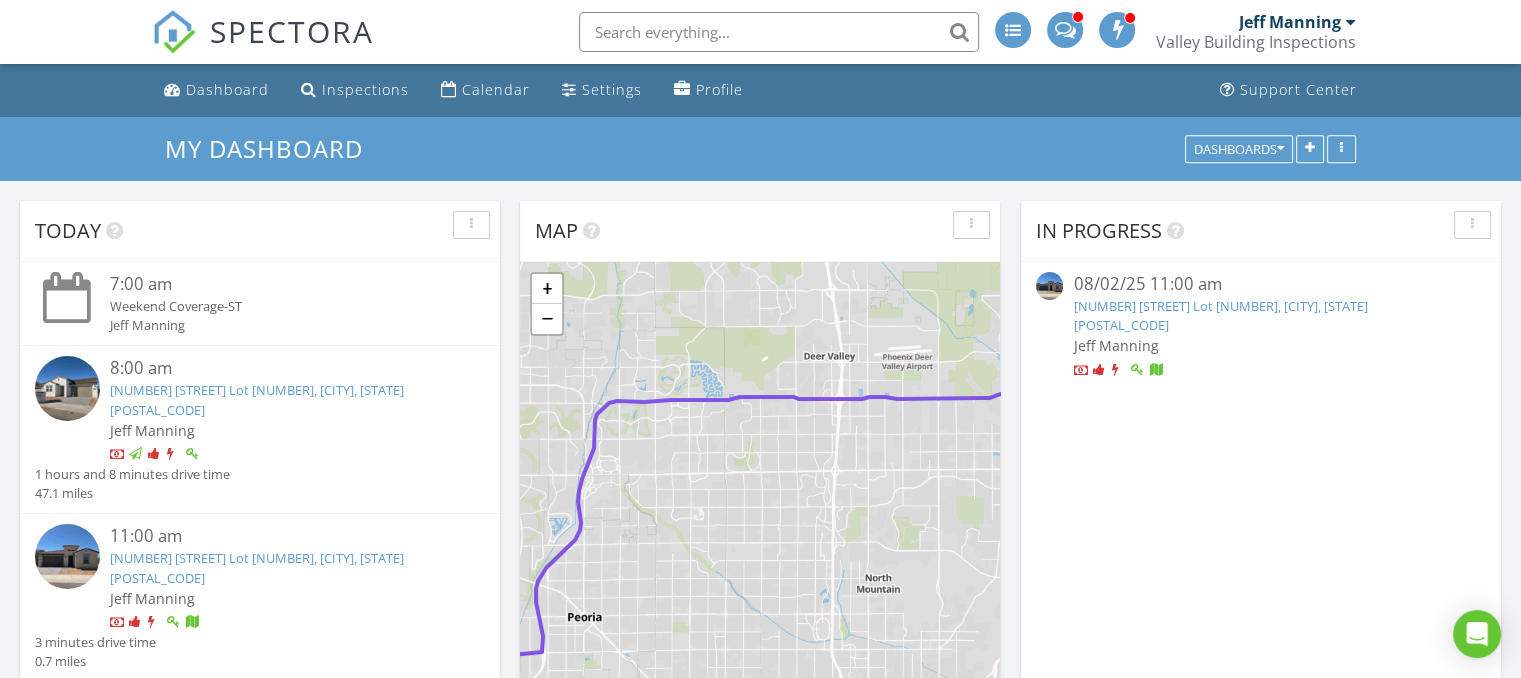 click on "11:00 am" at bounding box center (279, 536) 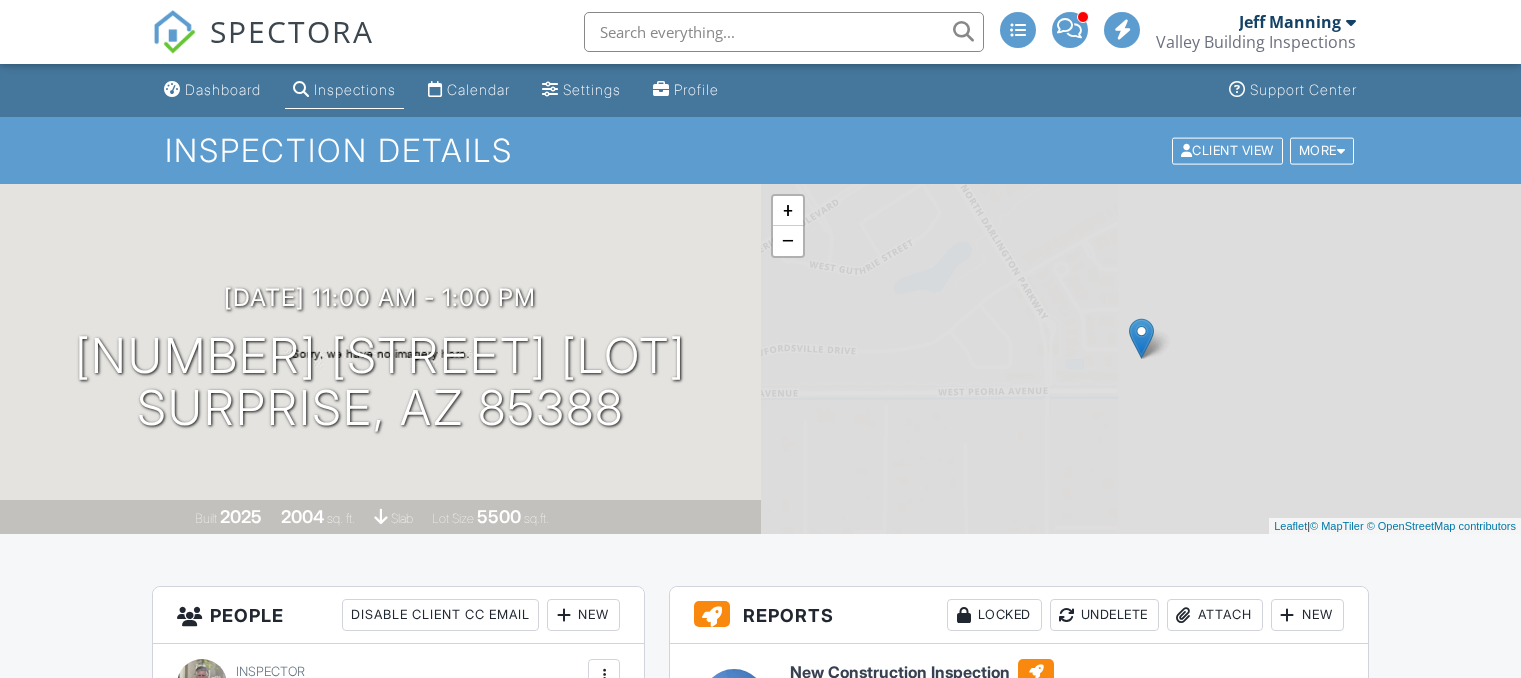 scroll, scrollTop: 0, scrollLeft: 0, axis: both 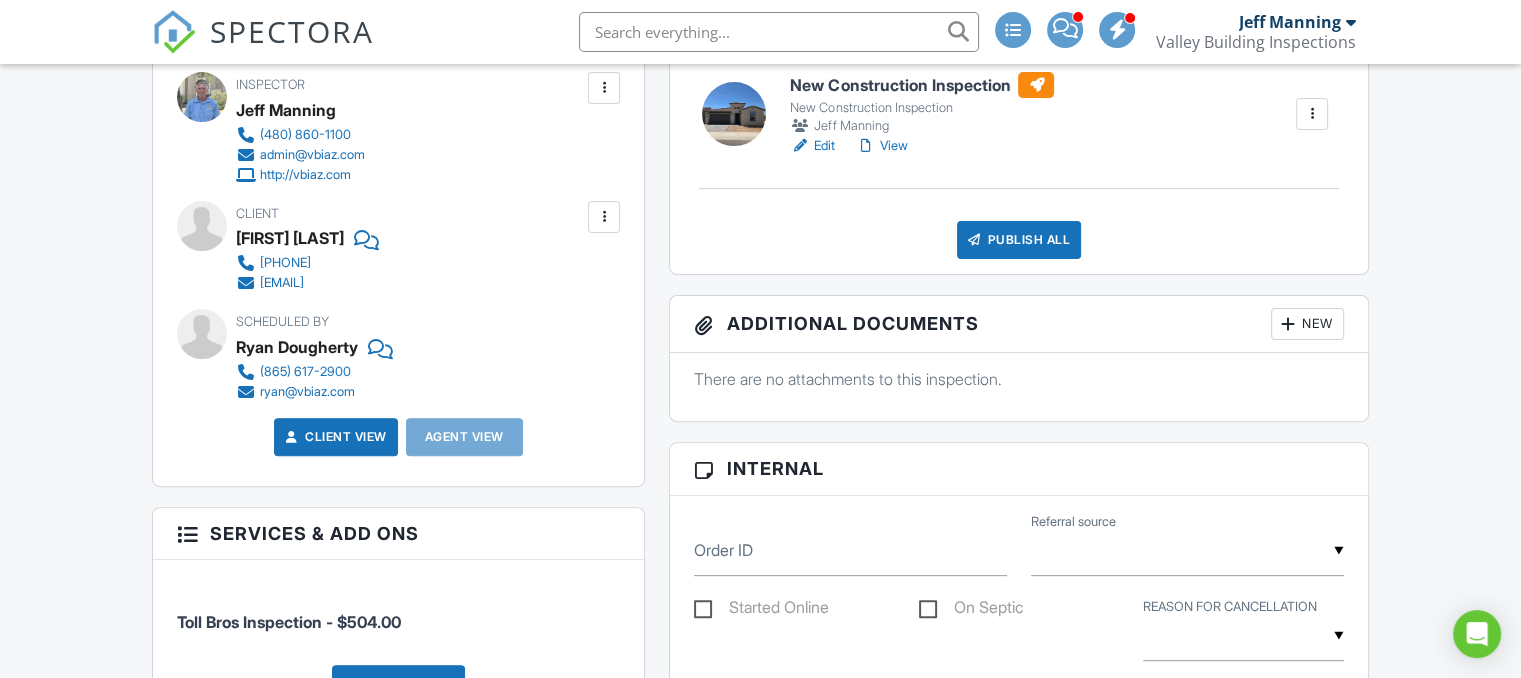 click on "View" at bounding box center [881, 146] 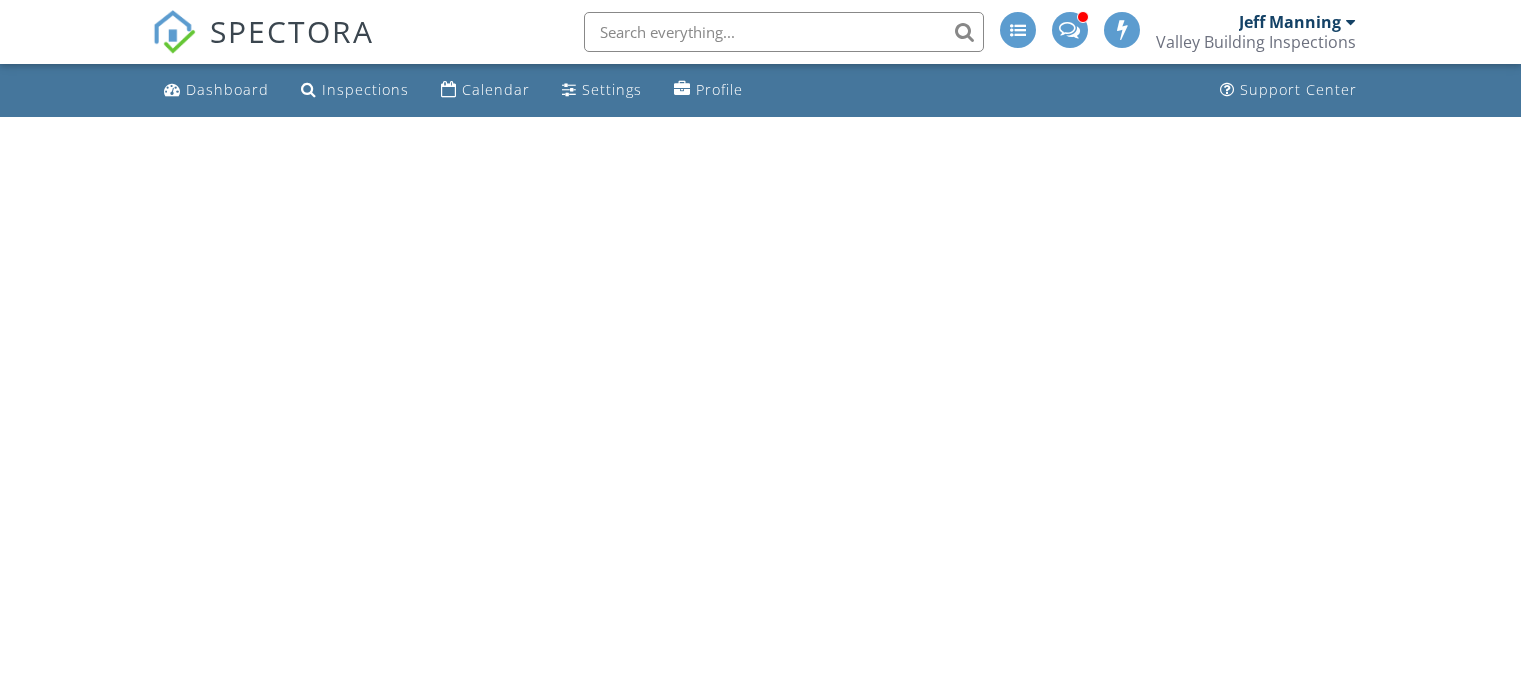 scroll, scrollTop: 0, scrollLeft: 0, axis: both 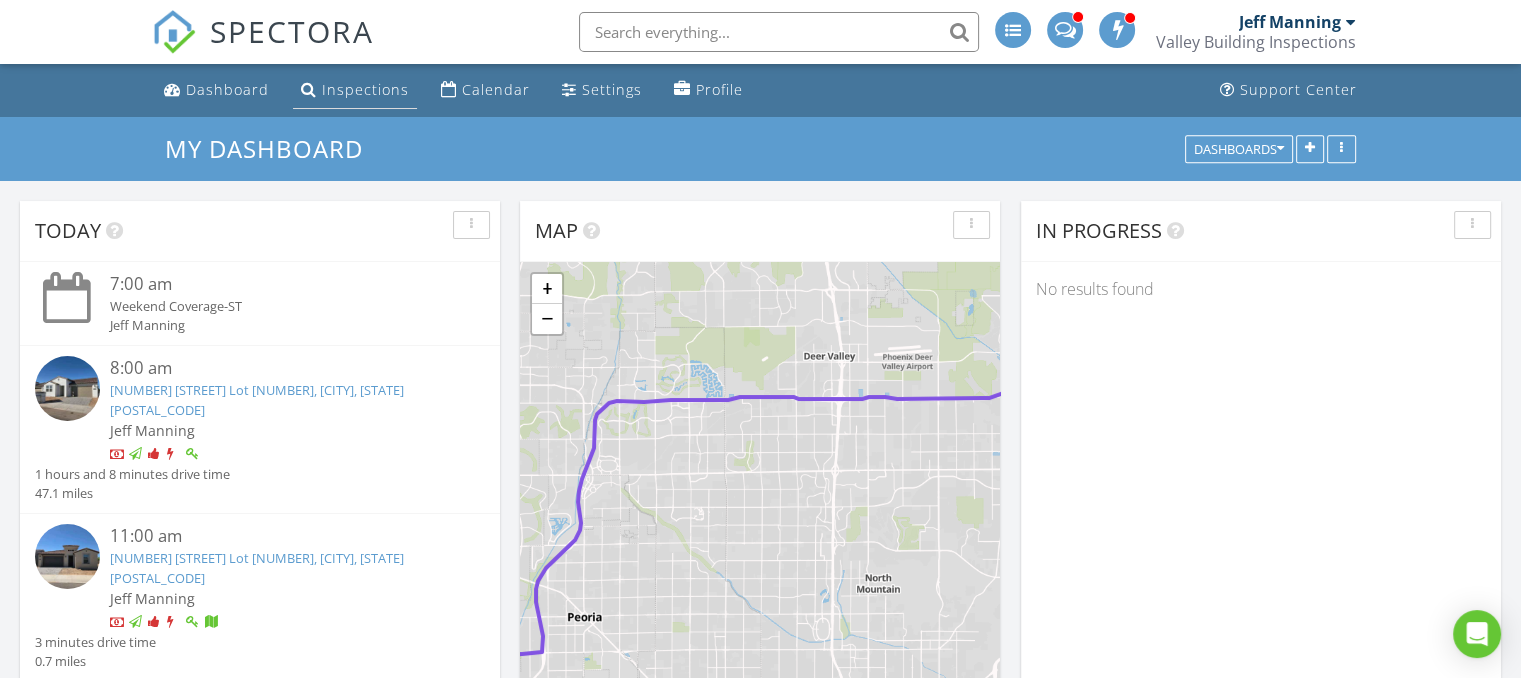 click on "Inspections" at bounding box center [365, 89] 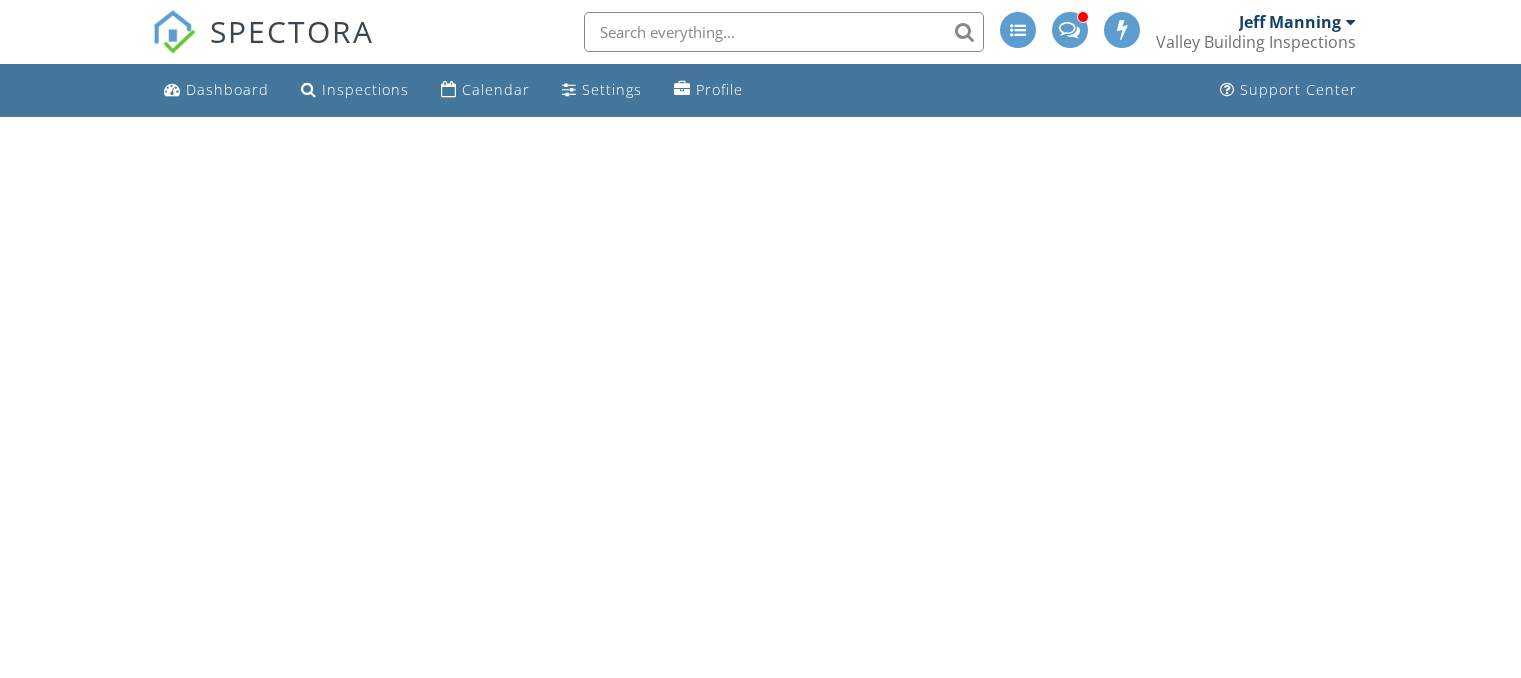 scroll, scrollTop: 0, scrollLeft: 0, axis: both 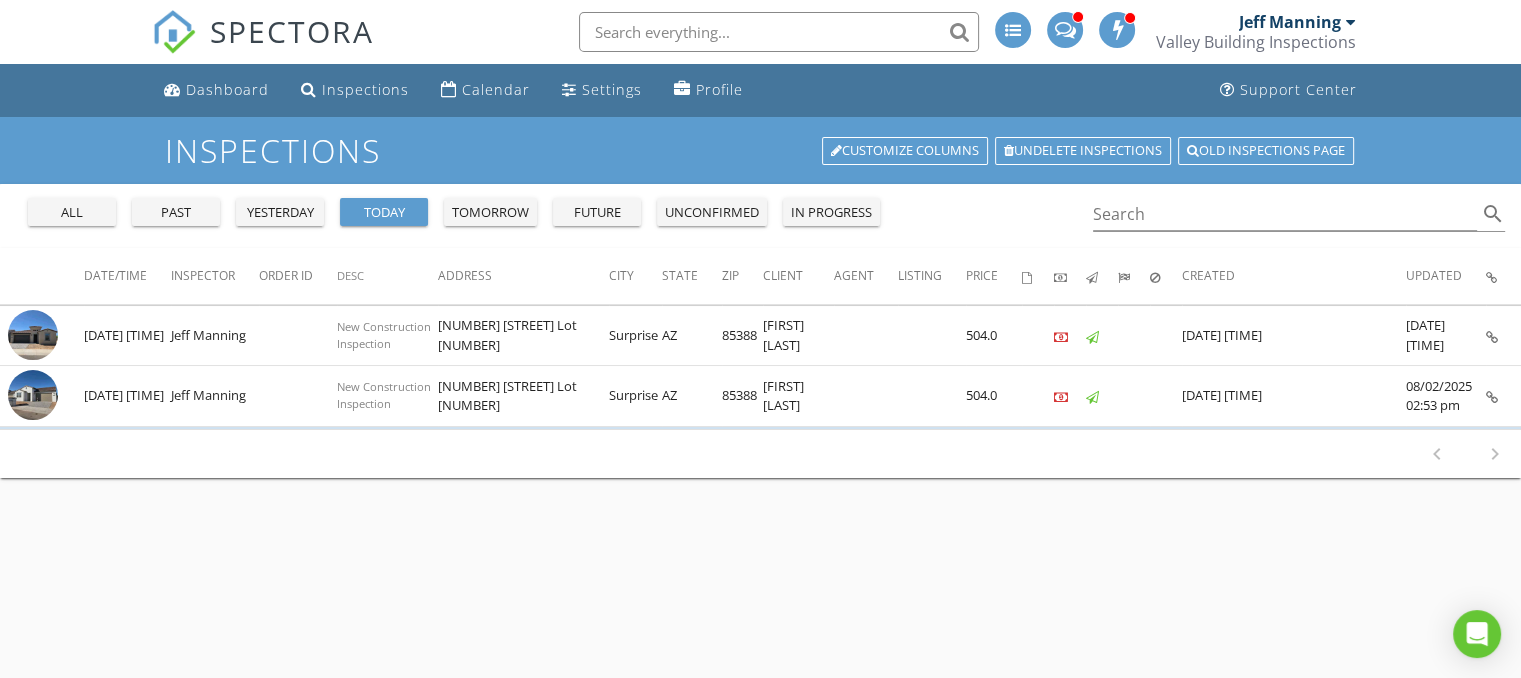 click on "1-1 of 1 chevron_left chevron_right" at bounding box center (1466, 454) 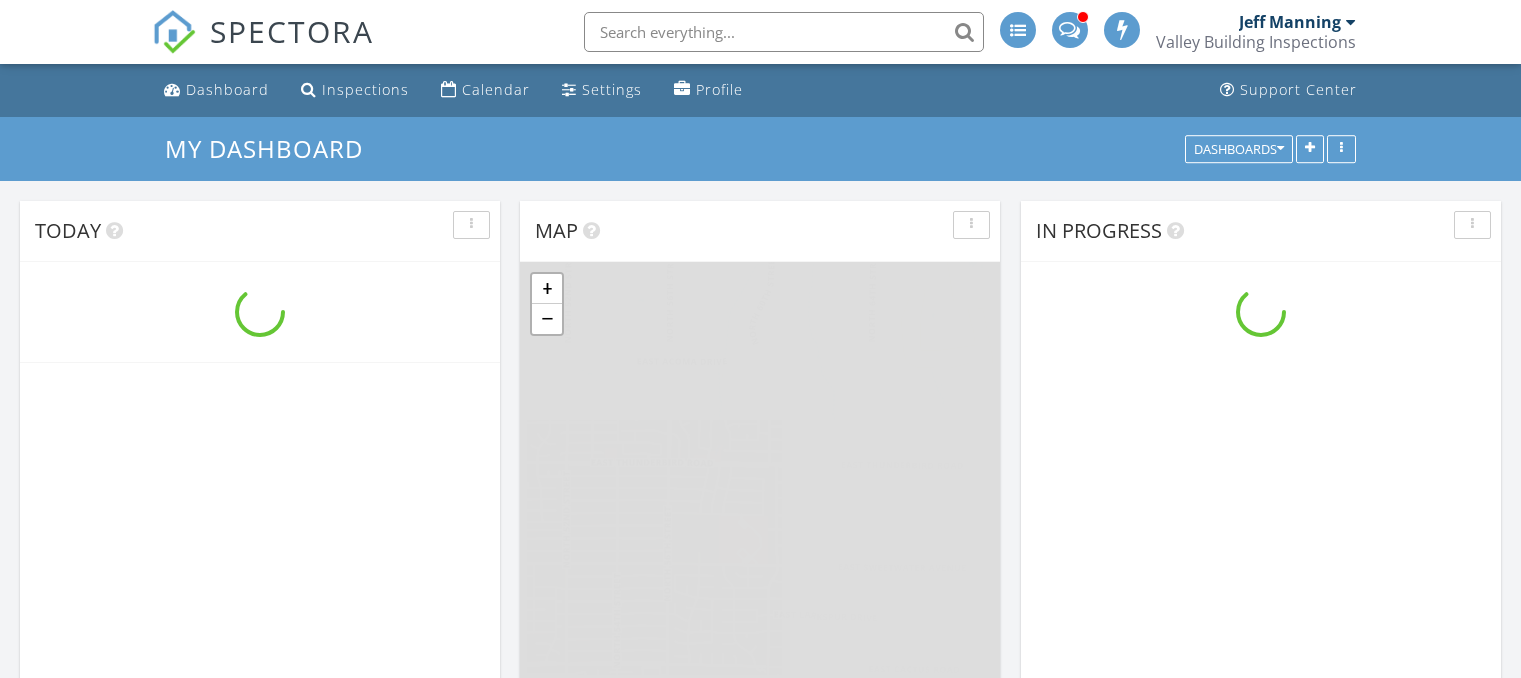 scroll, scrollTop: 0, scrollLeft: 0, axis: both 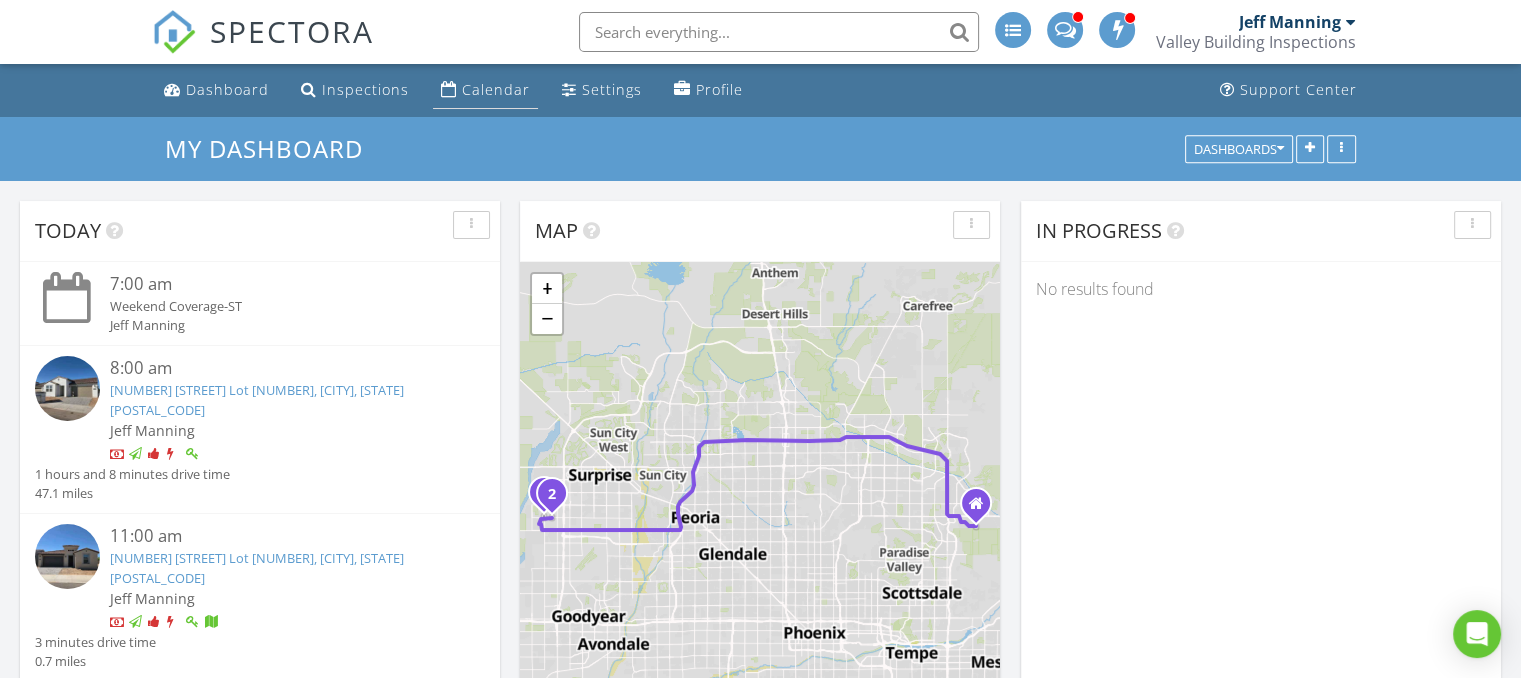 click on "Calendar" at bounding box center (496, 89) 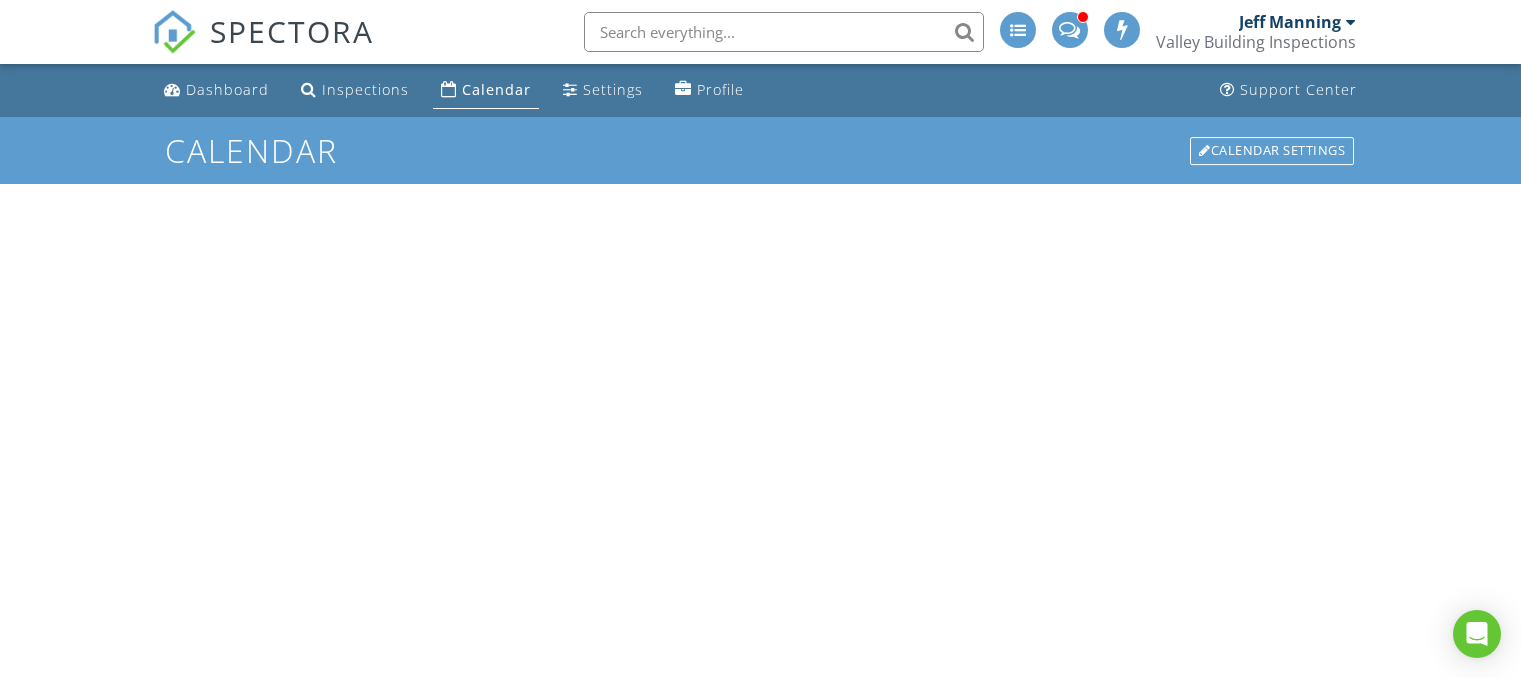 scroll, scrollTop: 0, scrollLeft: 0, axis: both 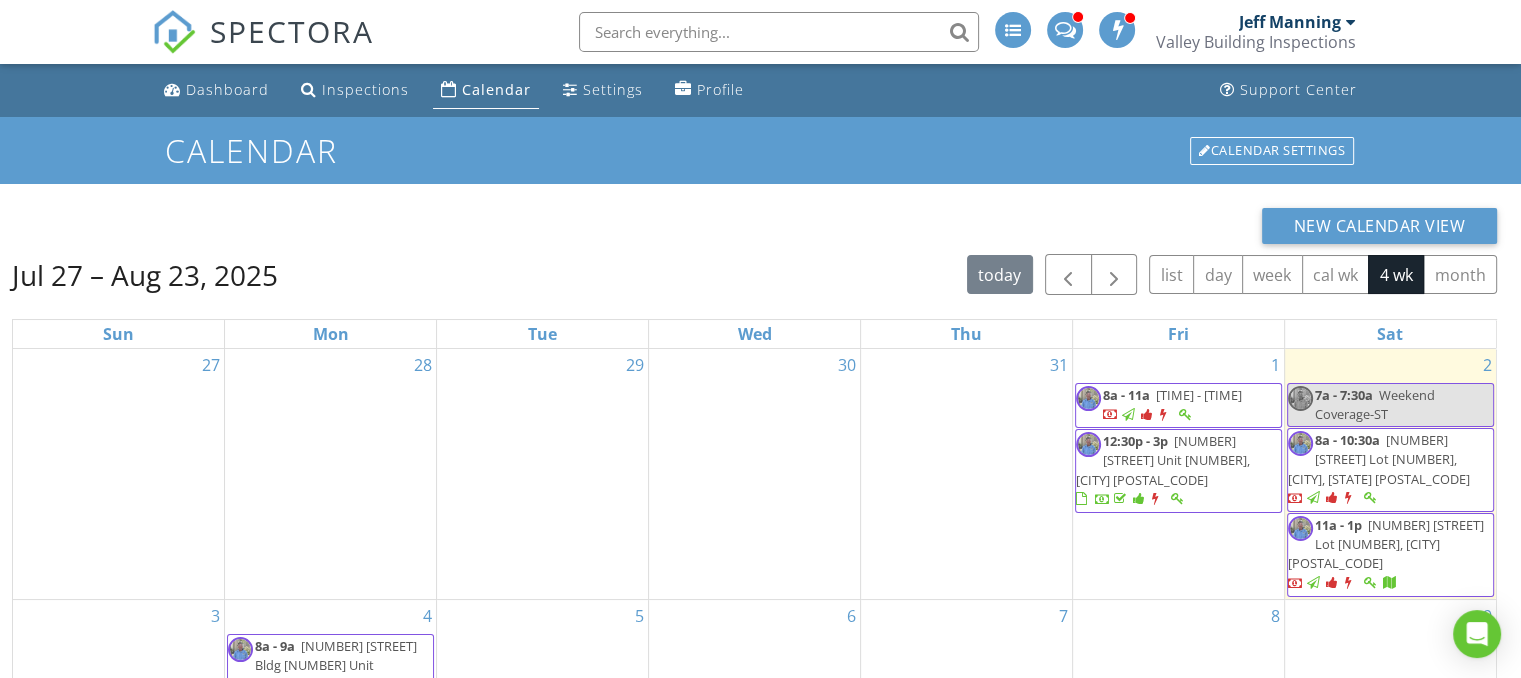 click on "[NUMBER] [STREET] Lot [NUMBER], [CITY] [POSTAL_CODE]" at bounding box center (1379, 459) 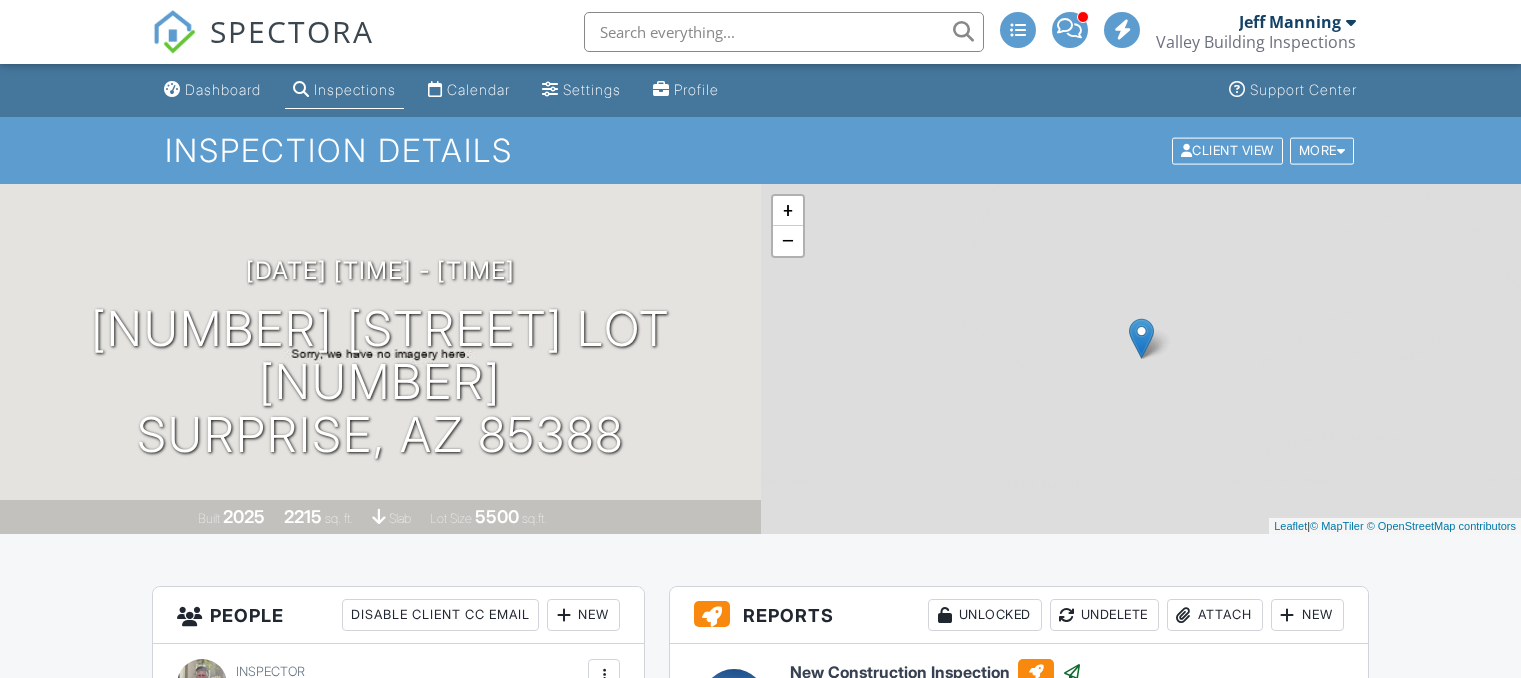 scroll, scrollTop: 0, scrollLeft: 0, axis: both 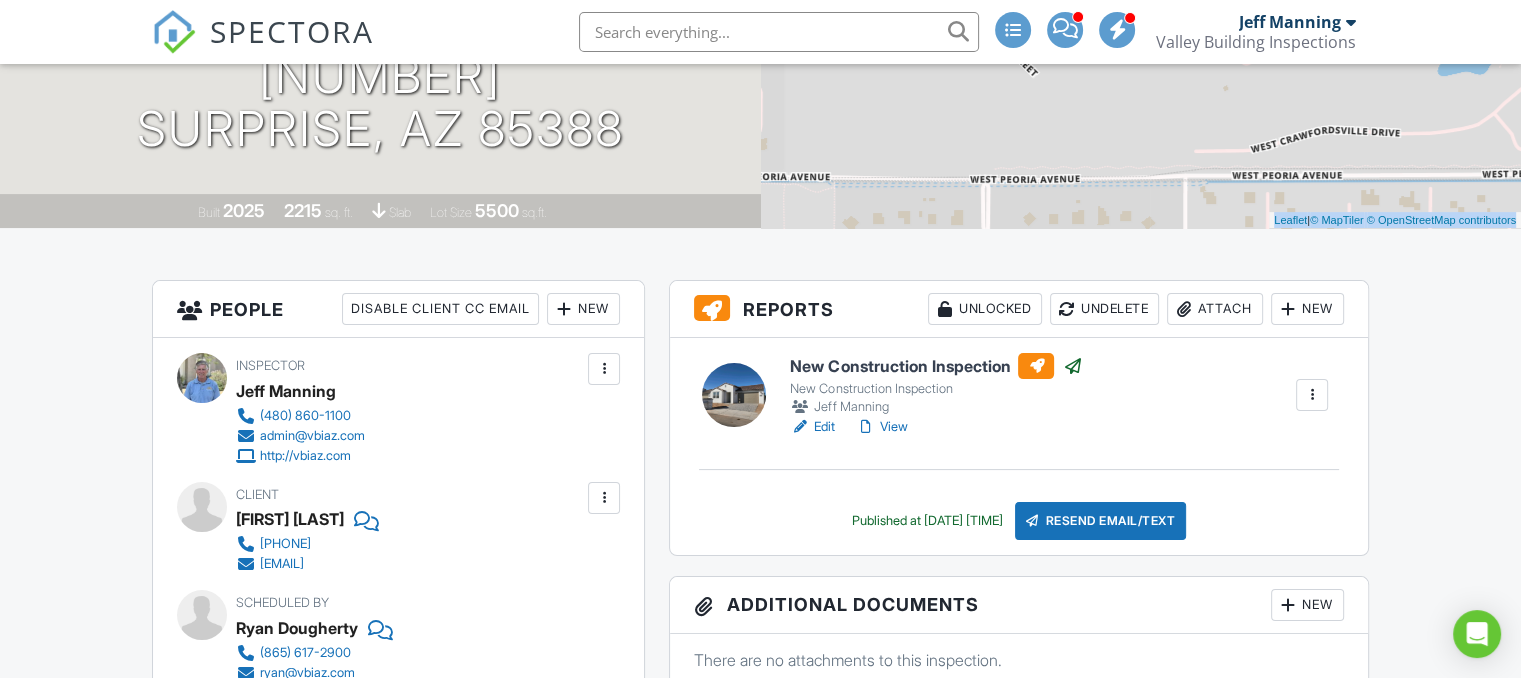 click on "SPECTORA
Jeff Manning
Valley Building Inspections
Role:
Inspector
Dashboard
Inspections
Calendar
Conversations
Tasks
Reporting
Equipment
Settings
What's New
Sign Out
Dashboard
Inspections
Calendar
Settings
Profile
Support Center
Inspection Details
Client View
More
Property Details
Reschedule
Share
Cancel
Delete
Print Order
Convert to V9
Disable Pass on CC Fees
08/02/2025  8:00 am
- 10:30 am
10862 N Brownsville Ln Lot 1811
Surprise, AZ 85388
Built
2025
2215
sq. ft.
slab
Lot Size
5500
sq.ft.
+ − Leaflet  |  © MapTiler" at bounding box center [760, 4009] 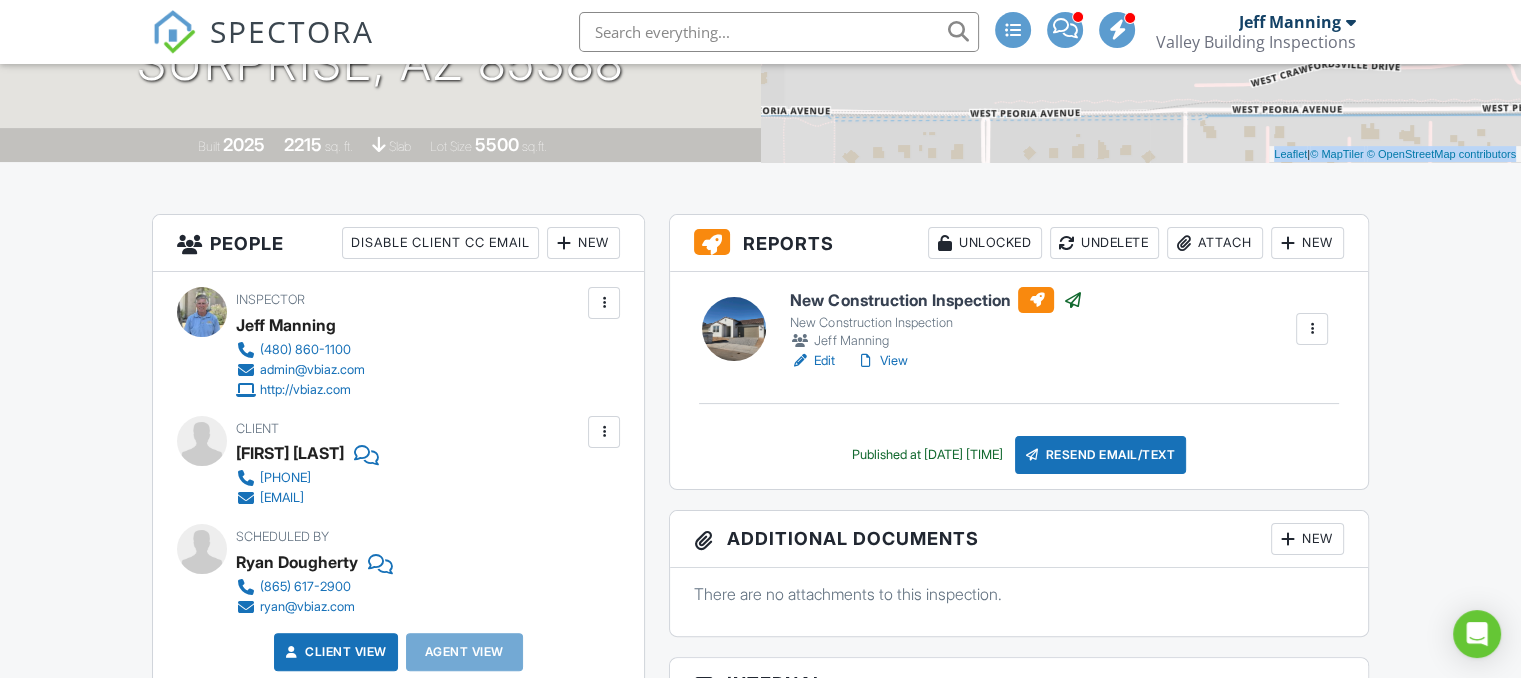 scroll, scrollTop: 480, scrollLeft: 0, axis: vertical 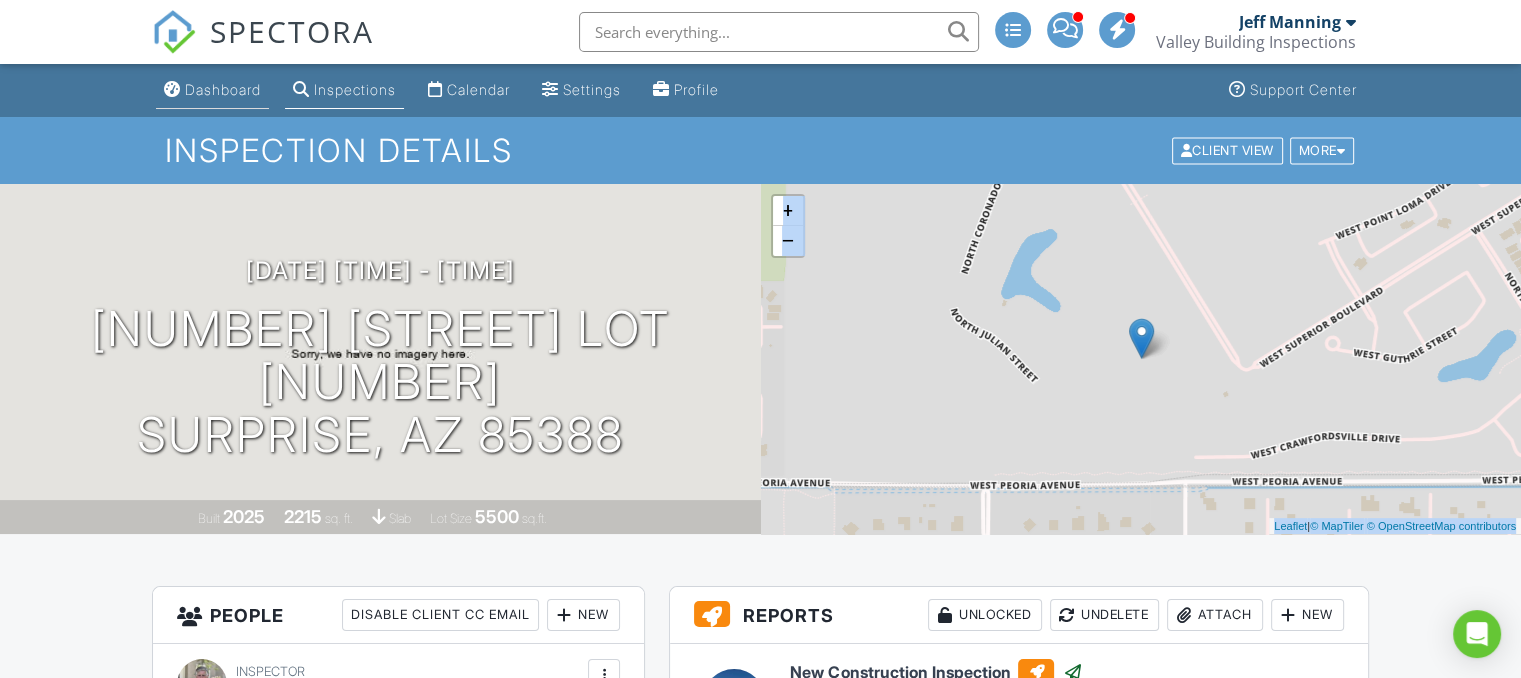 click on "Dashboard" at bounding box center [223, 89] 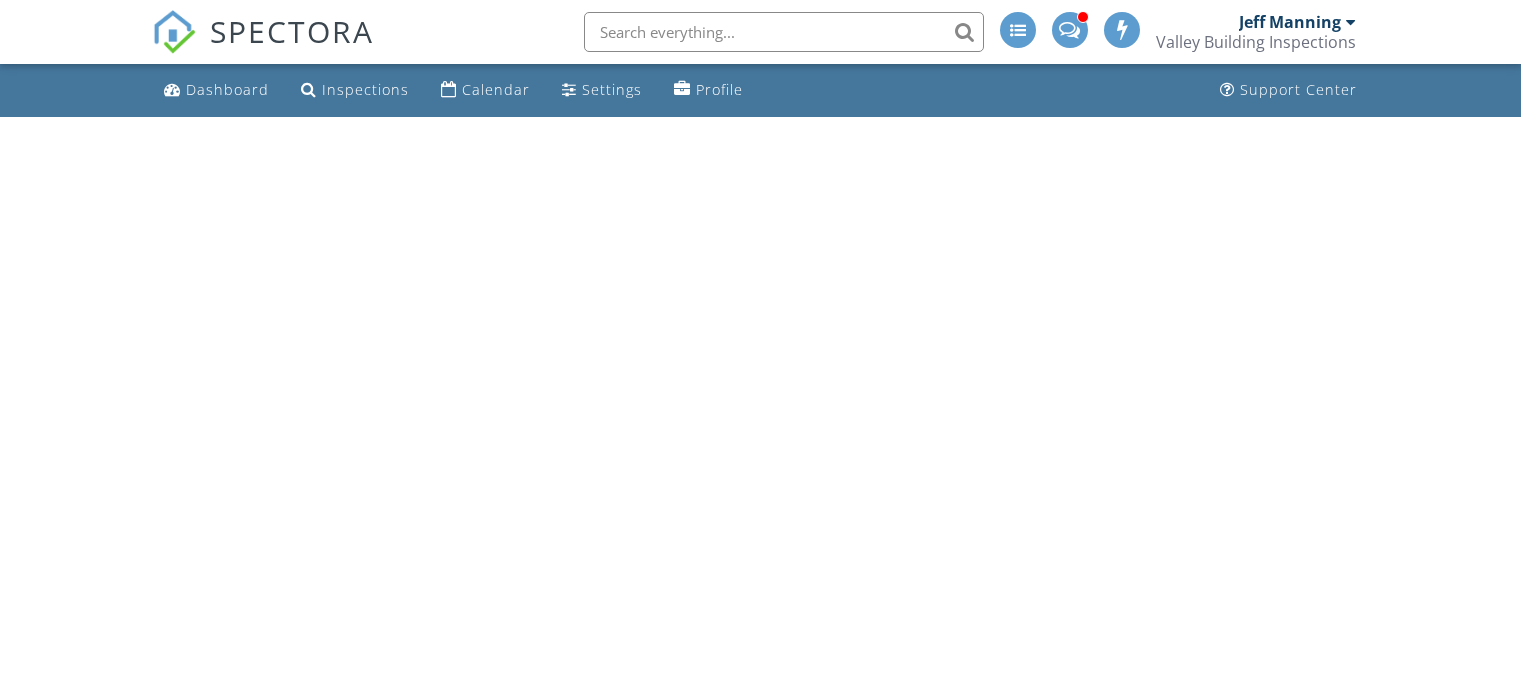 scroll, scrollTop: 0, scrollLeft: 0, axis: both 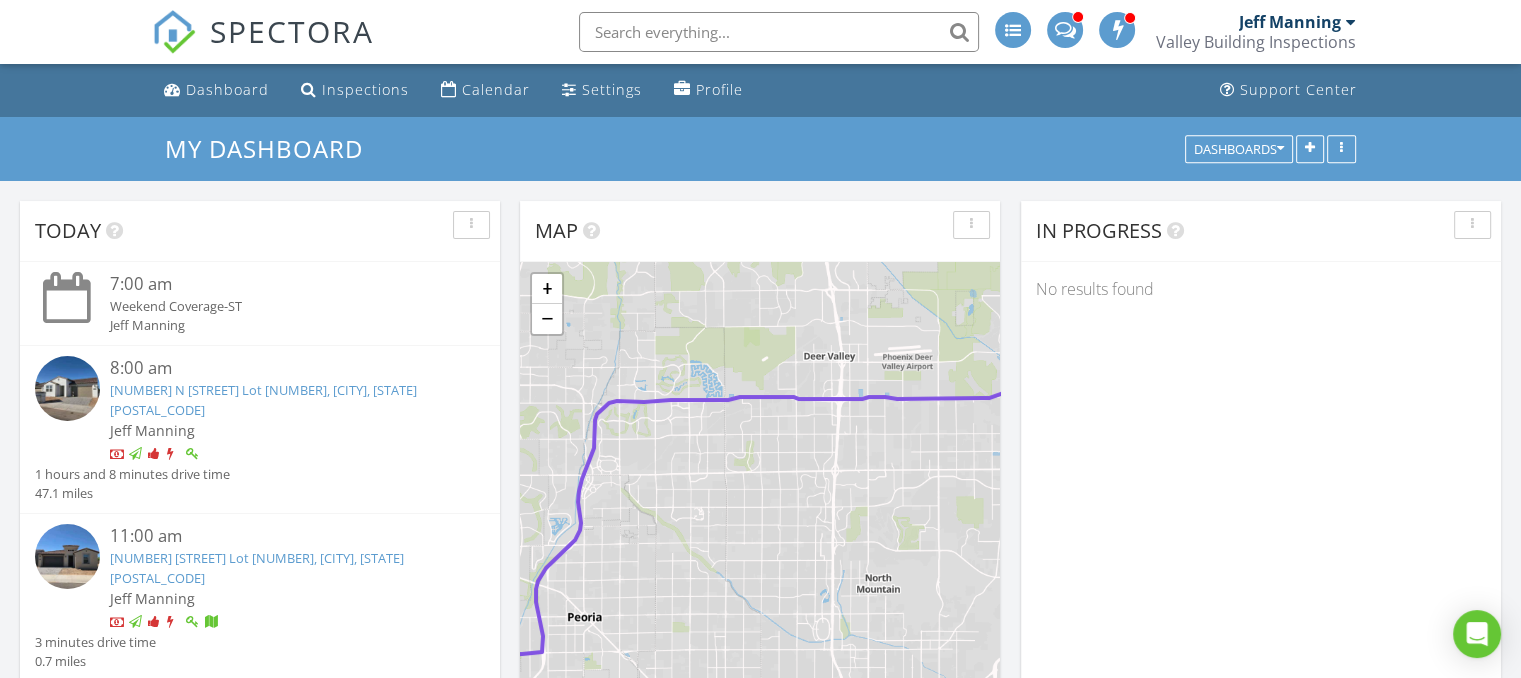 drag, startPoint x: 63, startPoint y: 401, endPoint x: 397, endPoint y: 277, distance: 356.27518 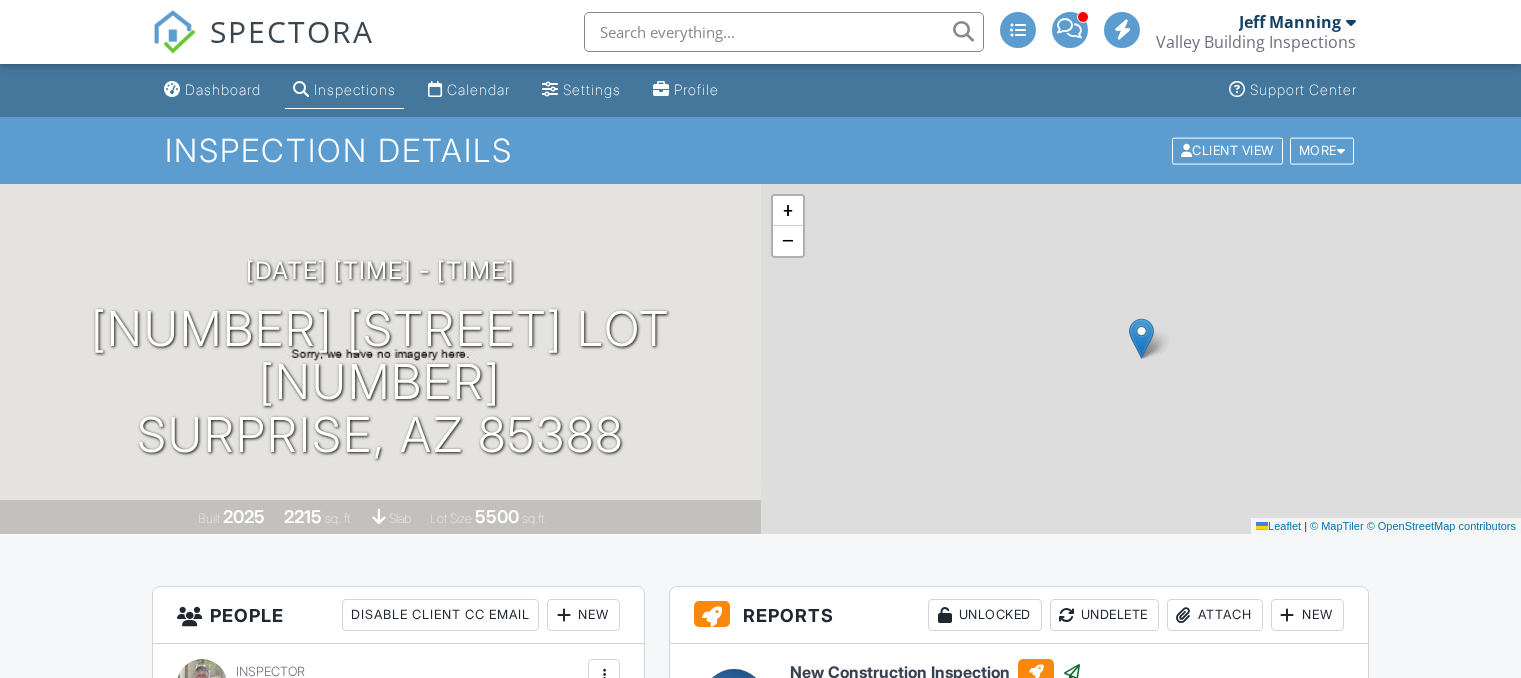 scroll, scrollTop: 0, scrollLeft: 0, axis: both 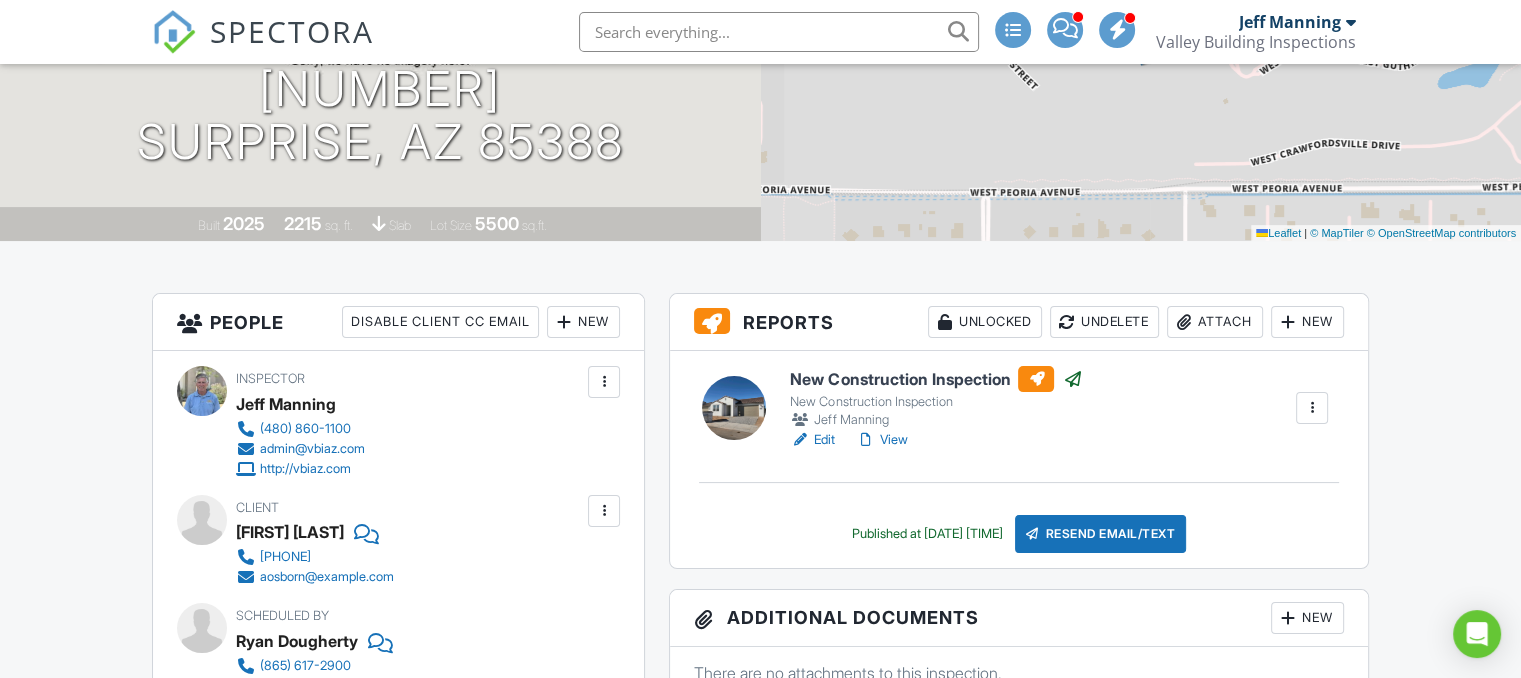 click on "View" at bounding box center [881, 440] 